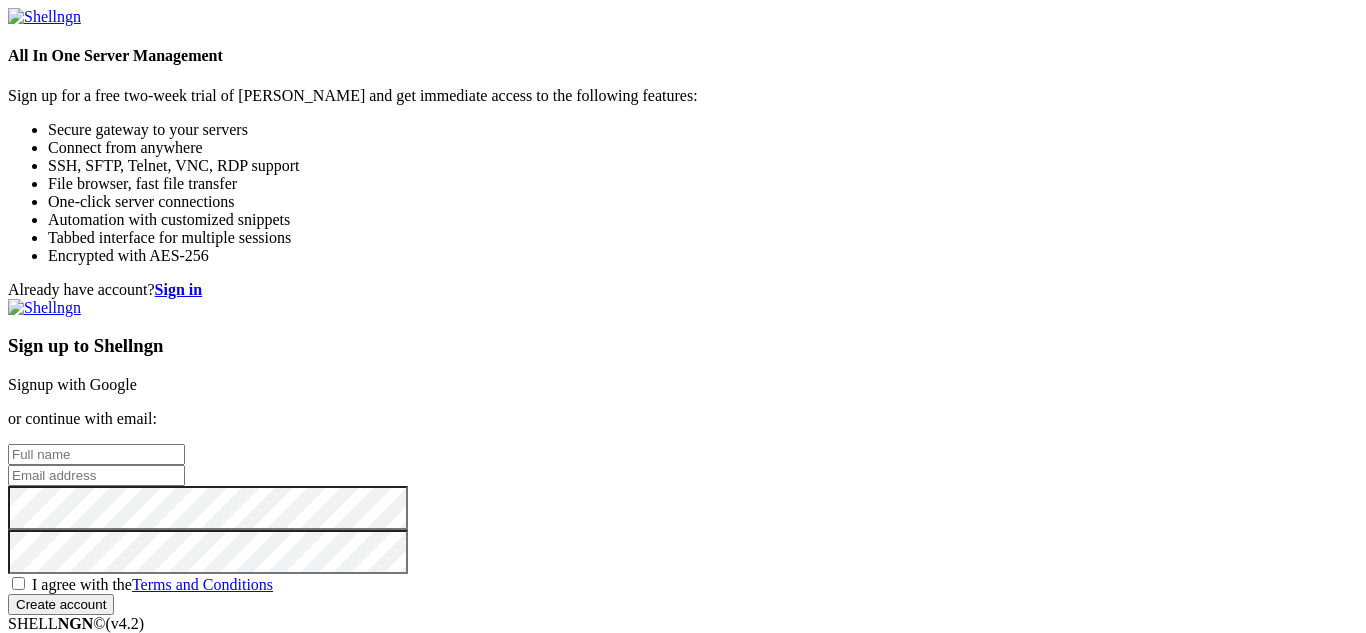 scroll, scrollTop: 0, scrollLeft: 0, axis: both 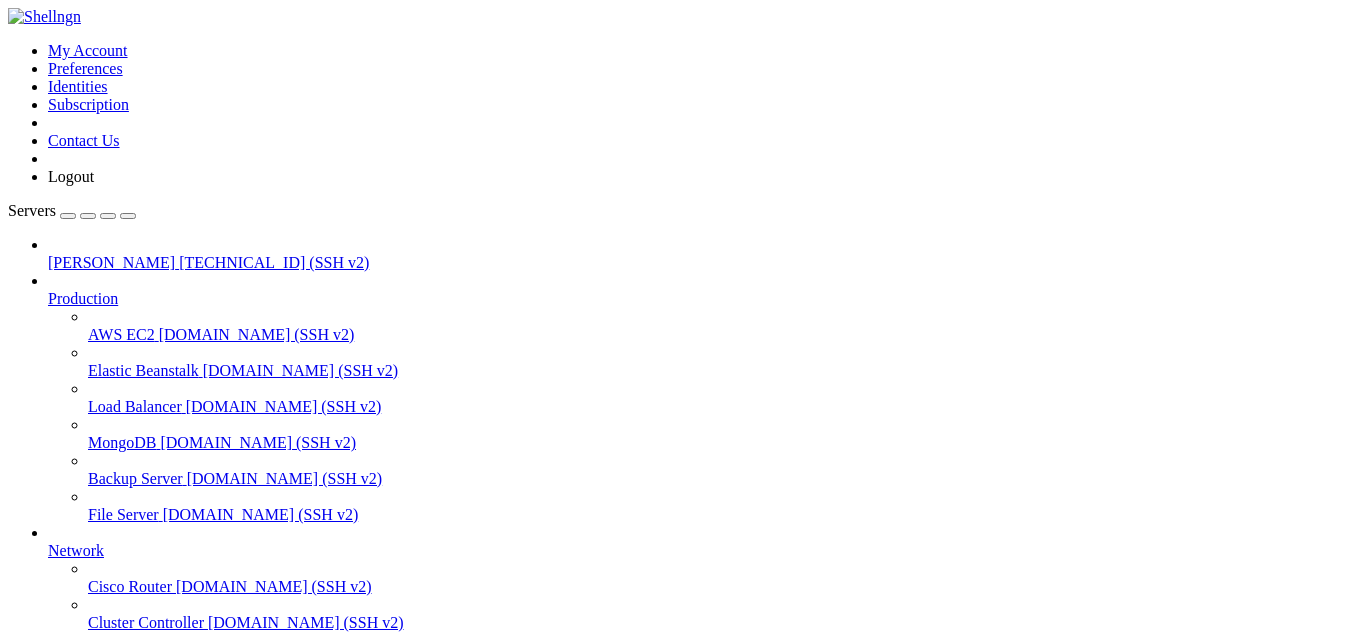 click on "[PERSON_NAME]" at bounding box center [111, 262] 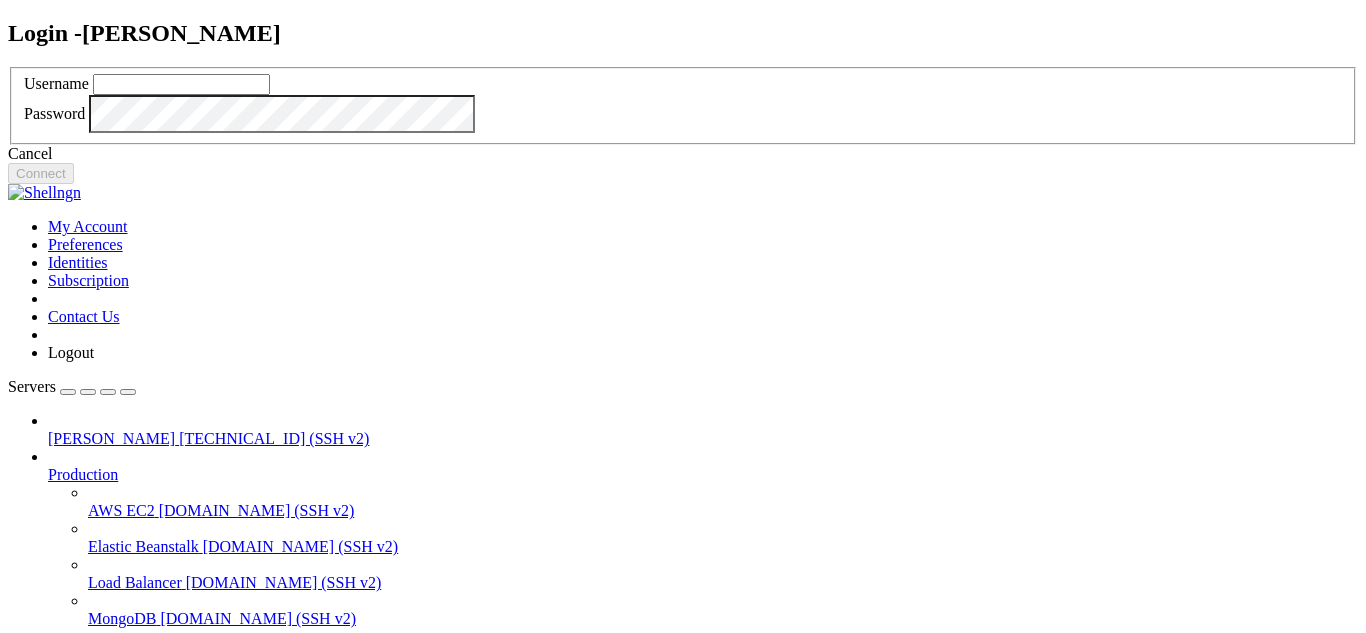 click at bounding box center [181, 84] 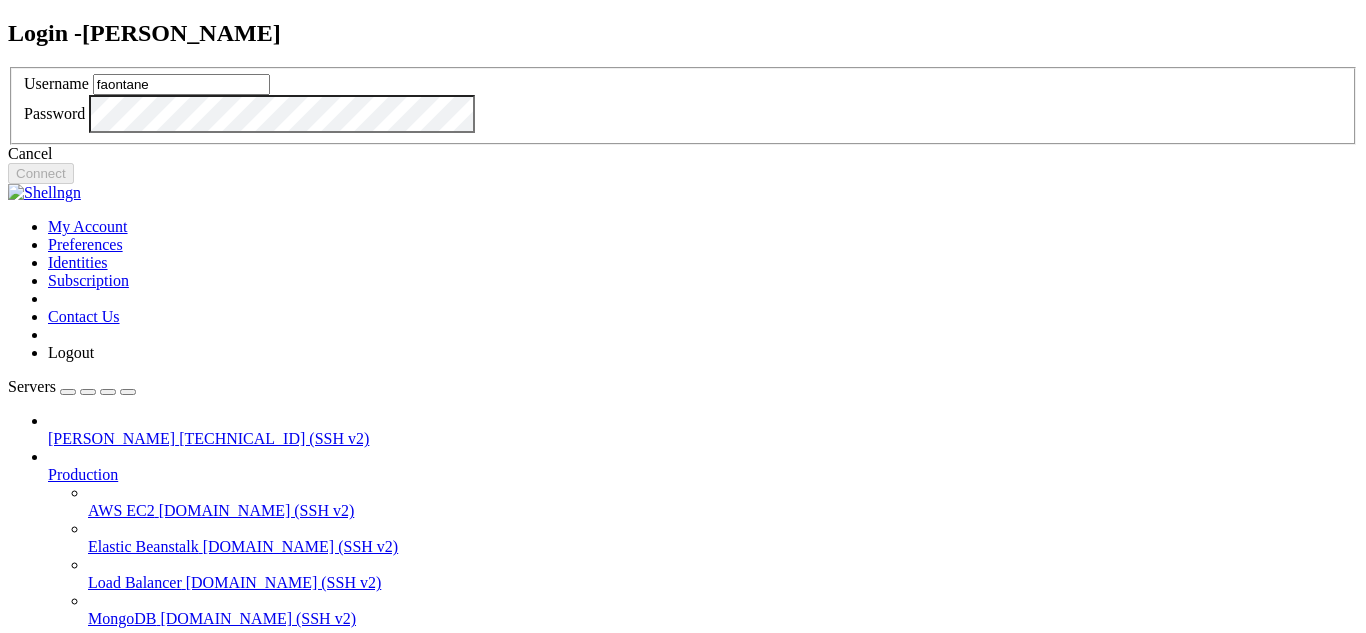 type on "faontane" 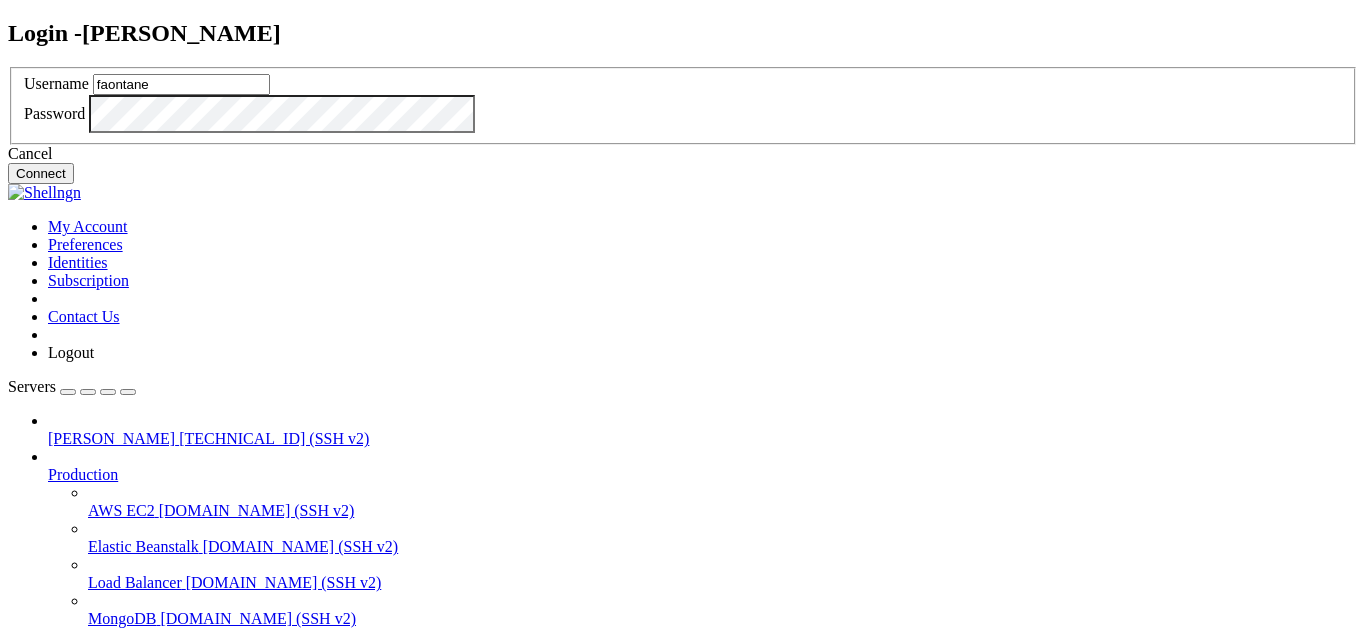 click on "Connect" at bounding box center [41, 173] 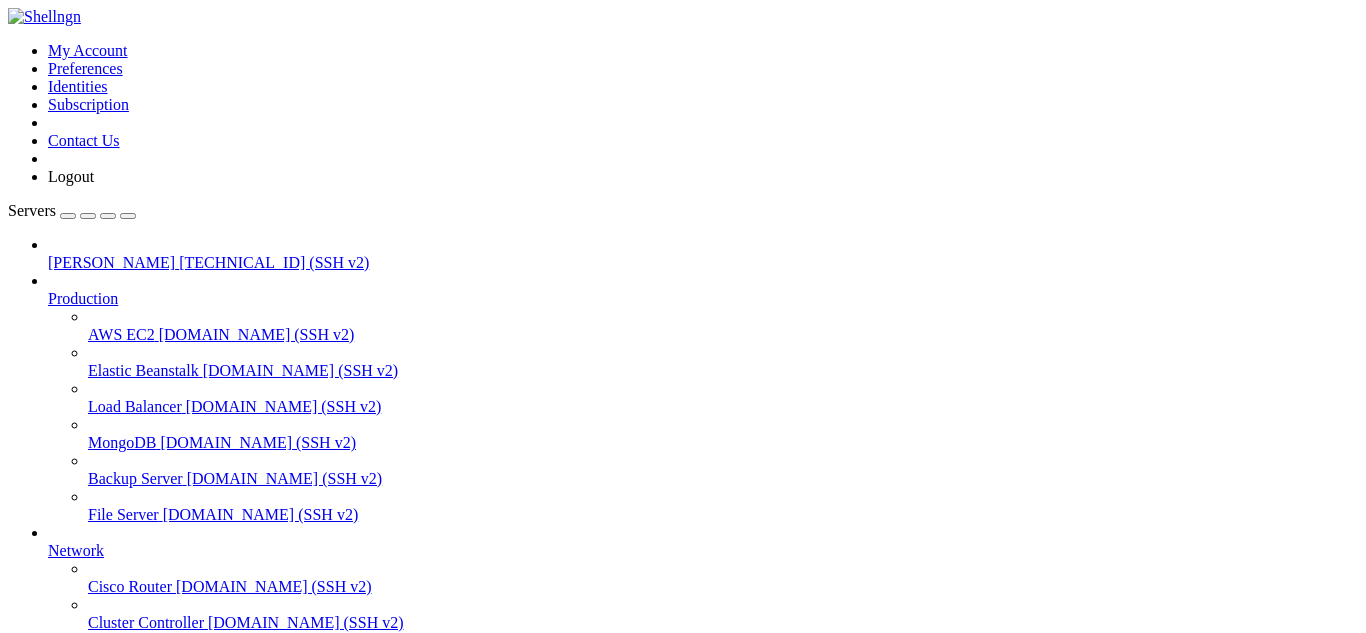 scroll, scrollTop: 187, scrollLeft: 0, axis: vertical 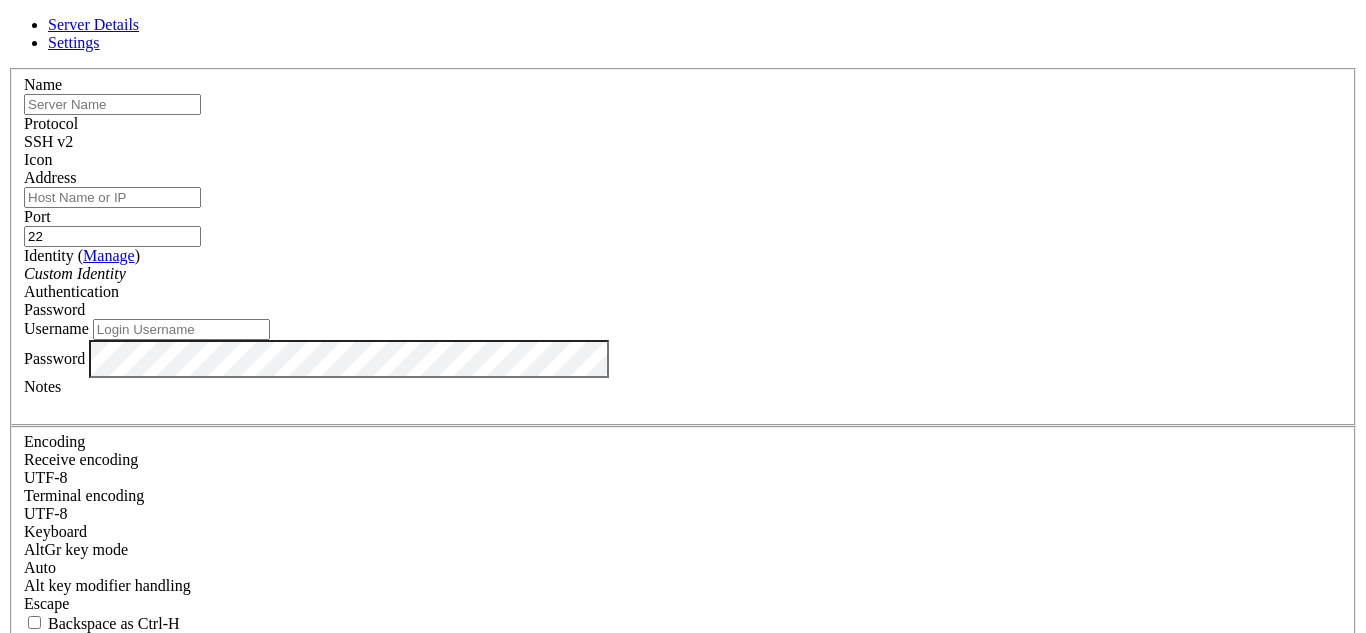 click on "Server Details
Settings
Name
Protocol
SSH v2
Icon" at bounding box center [683, 429] 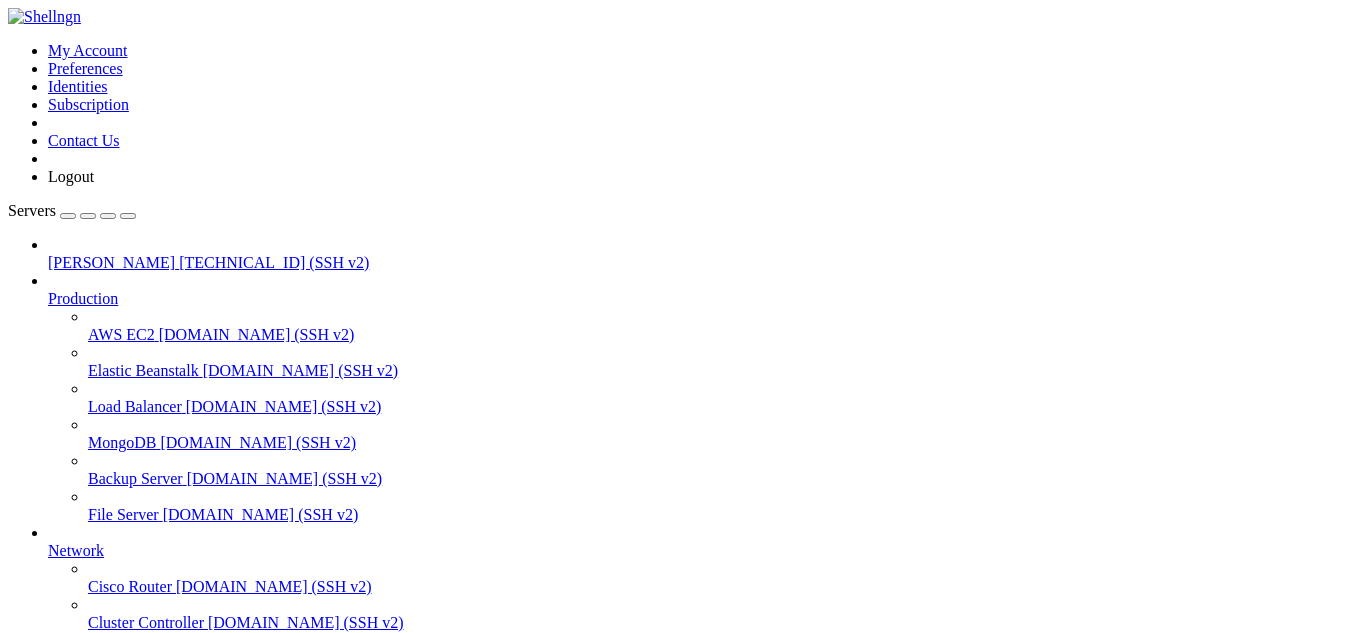 click on "[PERSON_NAME]
[TECHNICAL_ID] (SSH v2)" at bounding box center (703, 263) 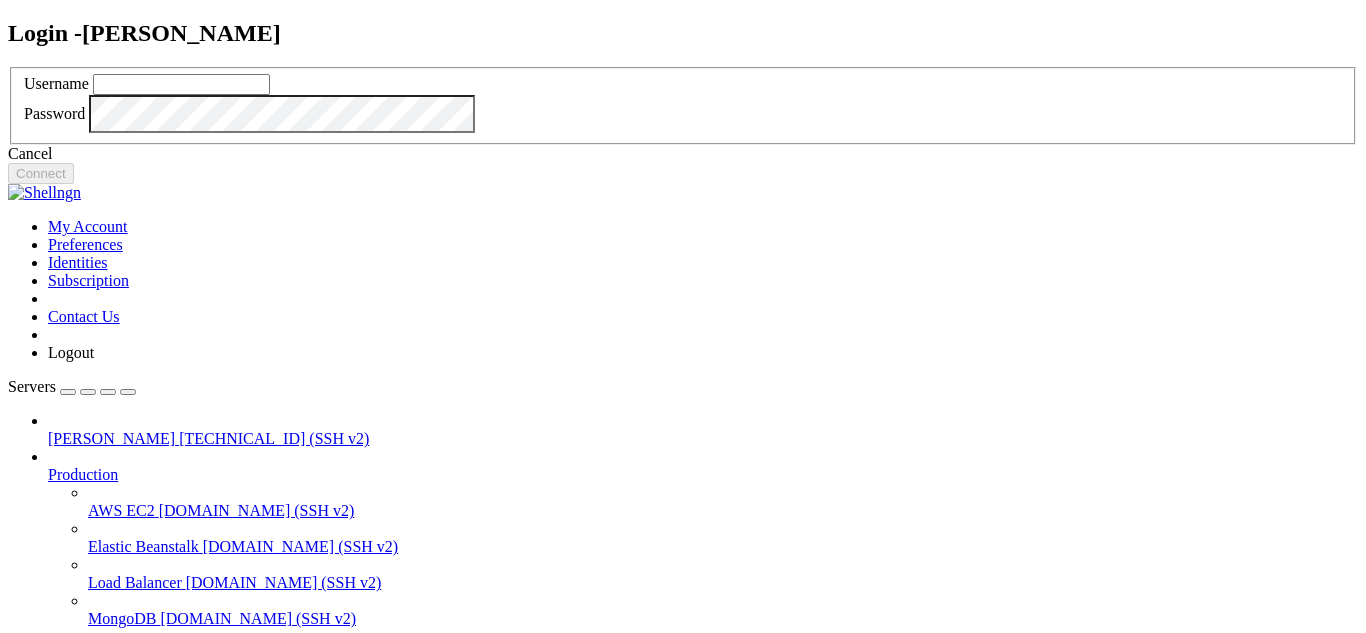 click at bounding box center [181, 84] 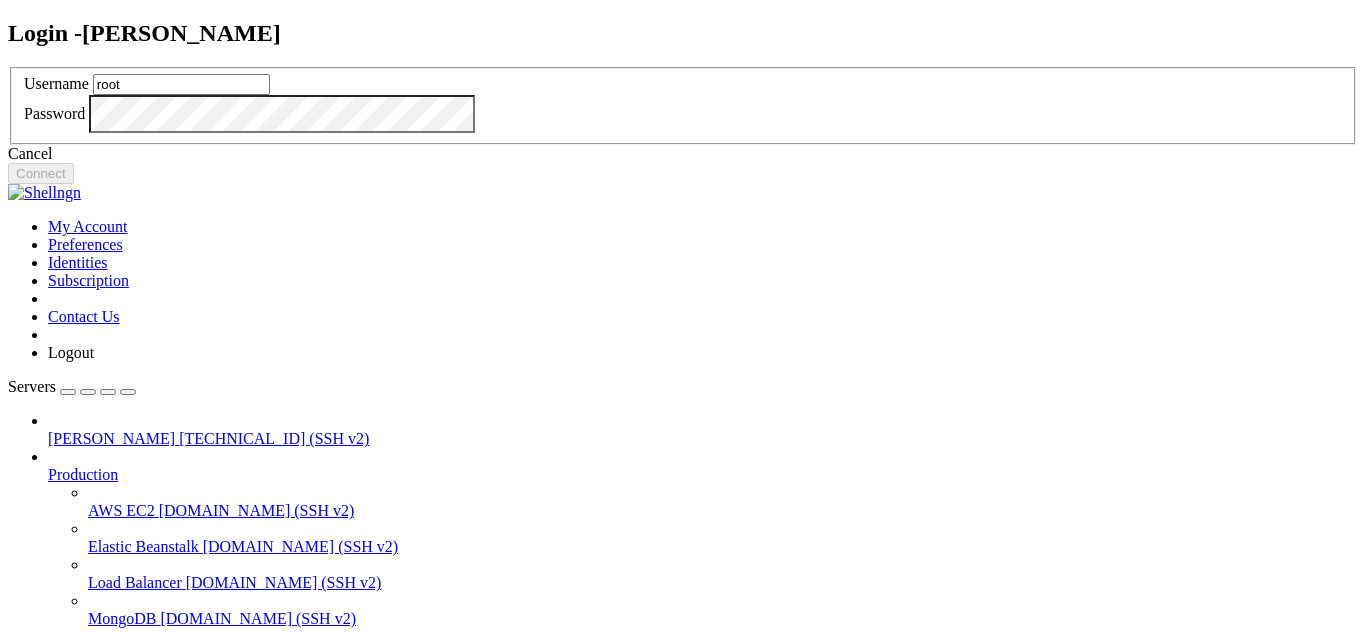type on "root" 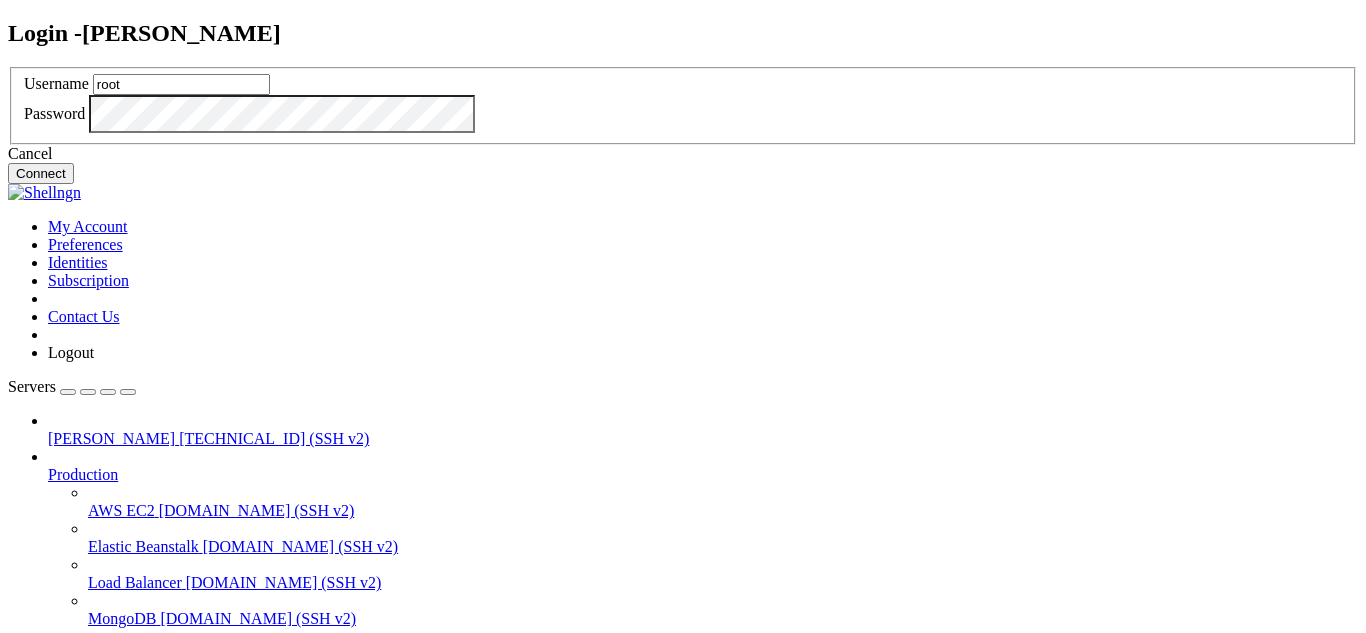click on "Connect" at bounding box center (41, 173) 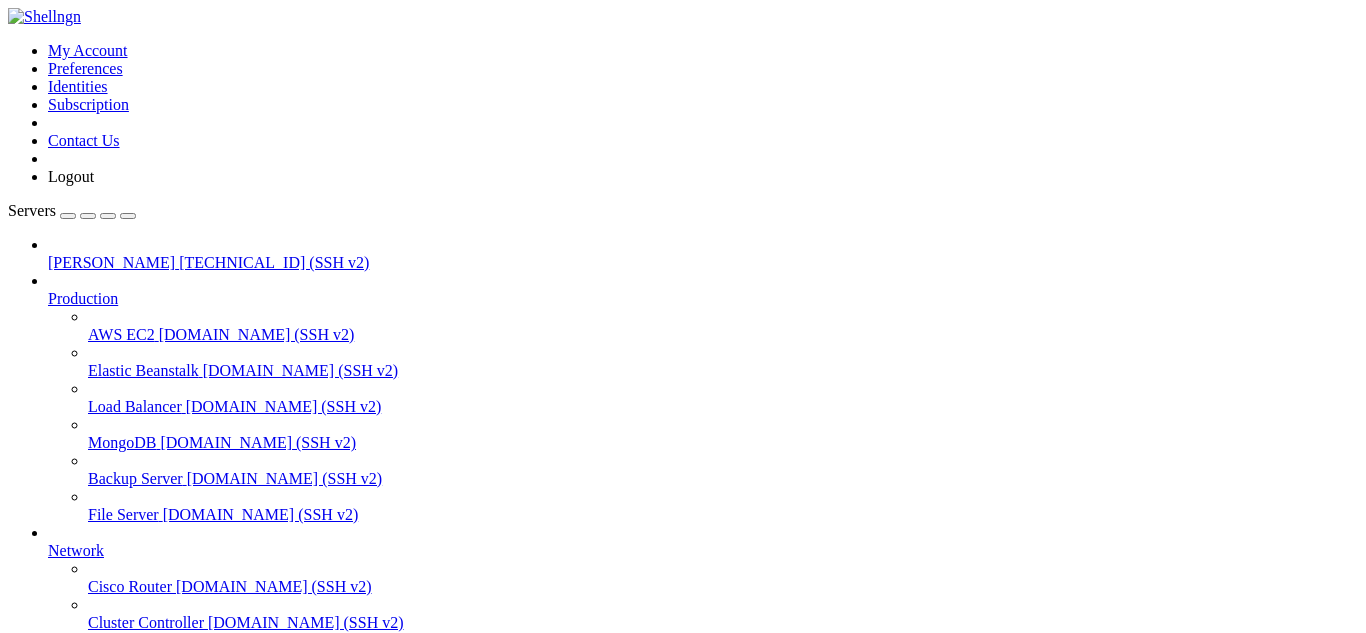 click on "Access denied" 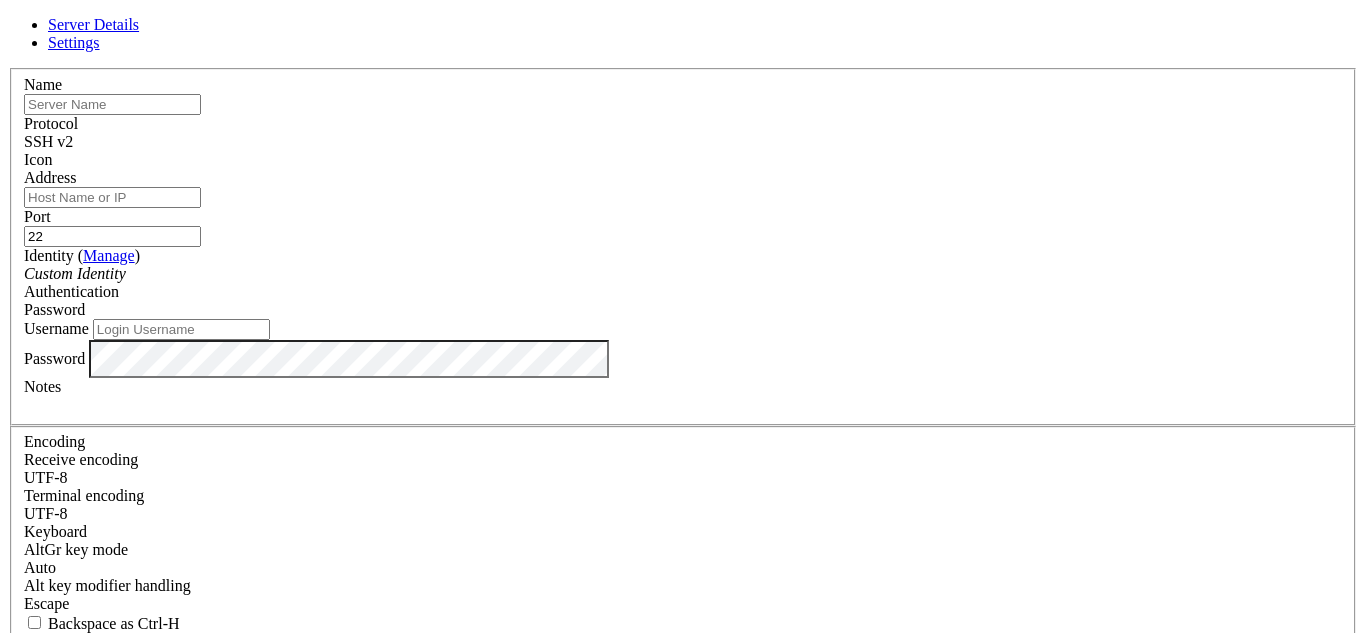 click on "Cancel
Save" at bounding box center (683, 822) 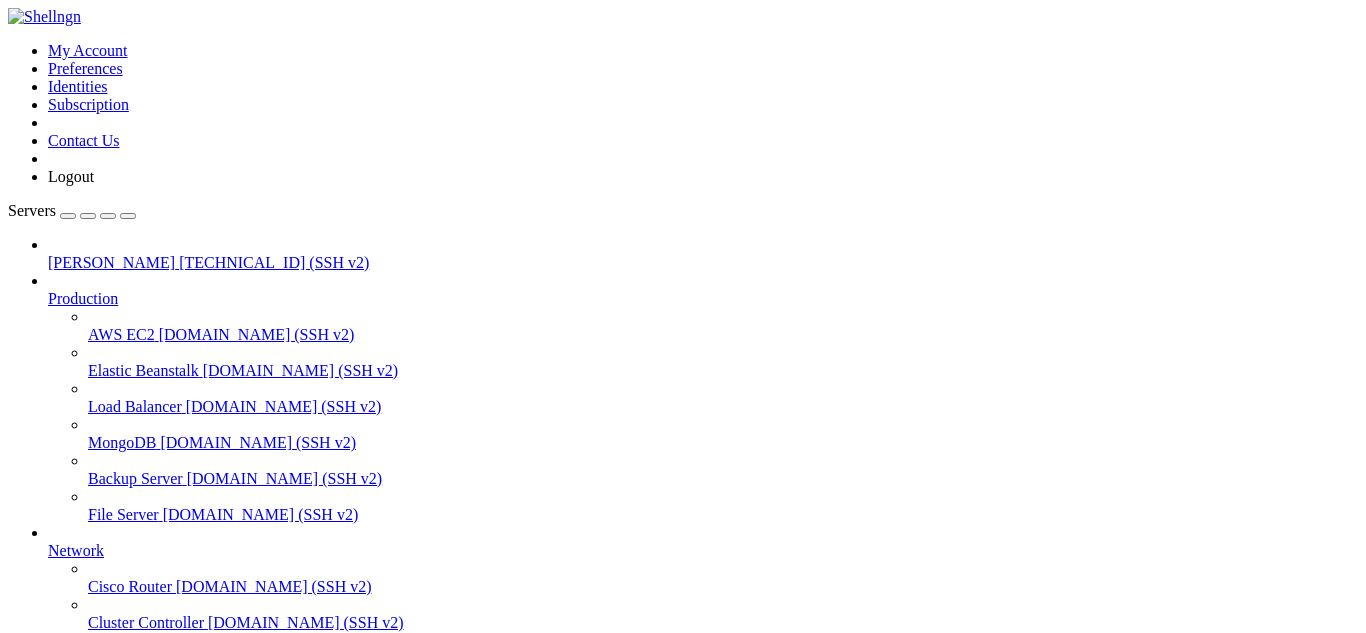 click at bounding box center [8, 42] 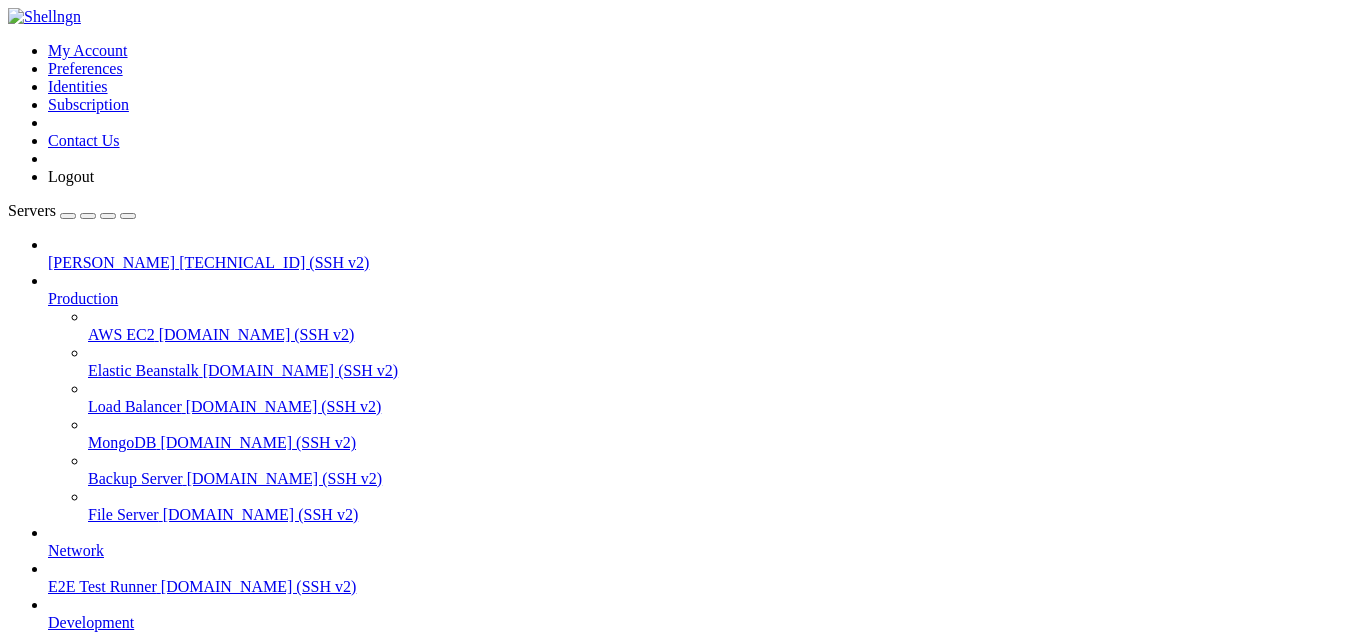 scroll, scrollTop: 0, scrollLeft: 0, axis: both 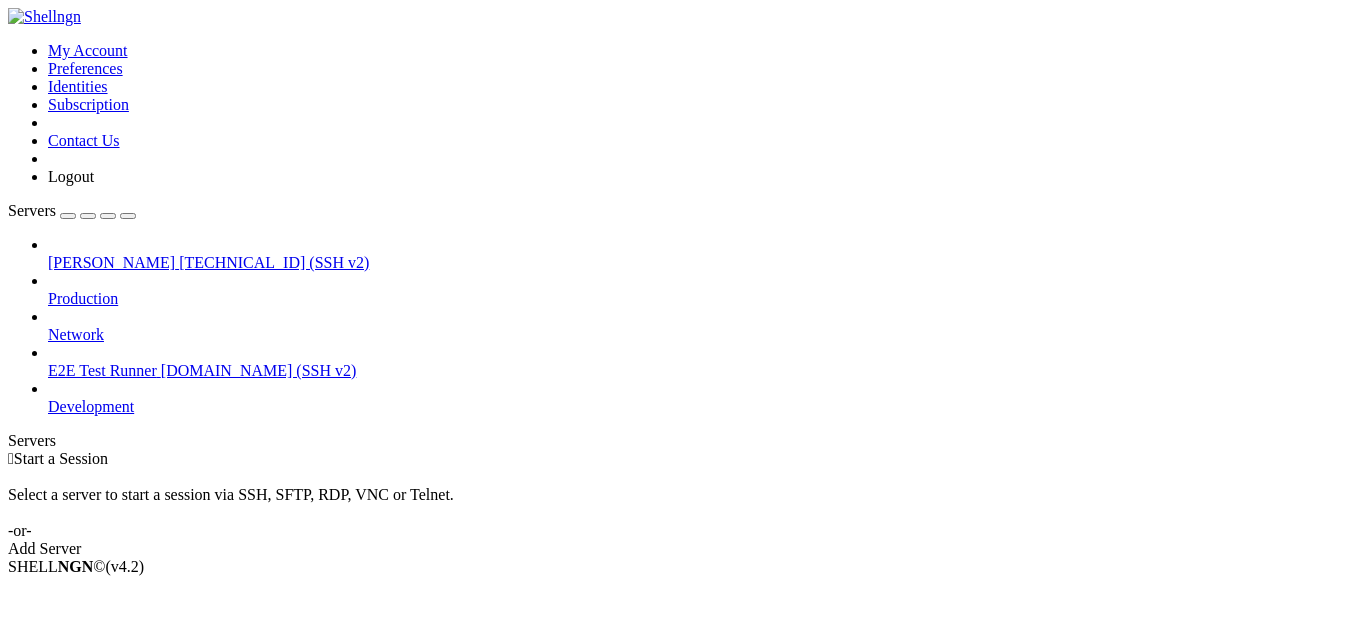 drag, startPoint x: 250, startPoint y: 484, endPoint x: 122, endPoint y: 451, distance: 132.18547 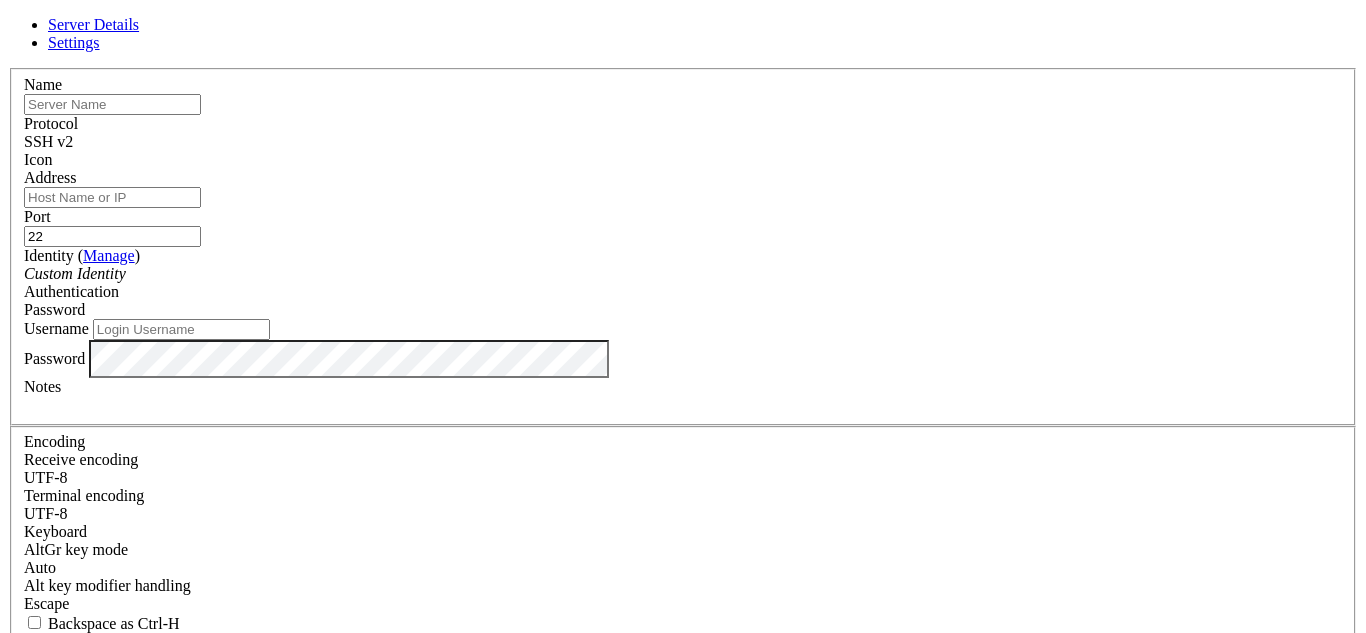 click at bounding box center [683, 169] 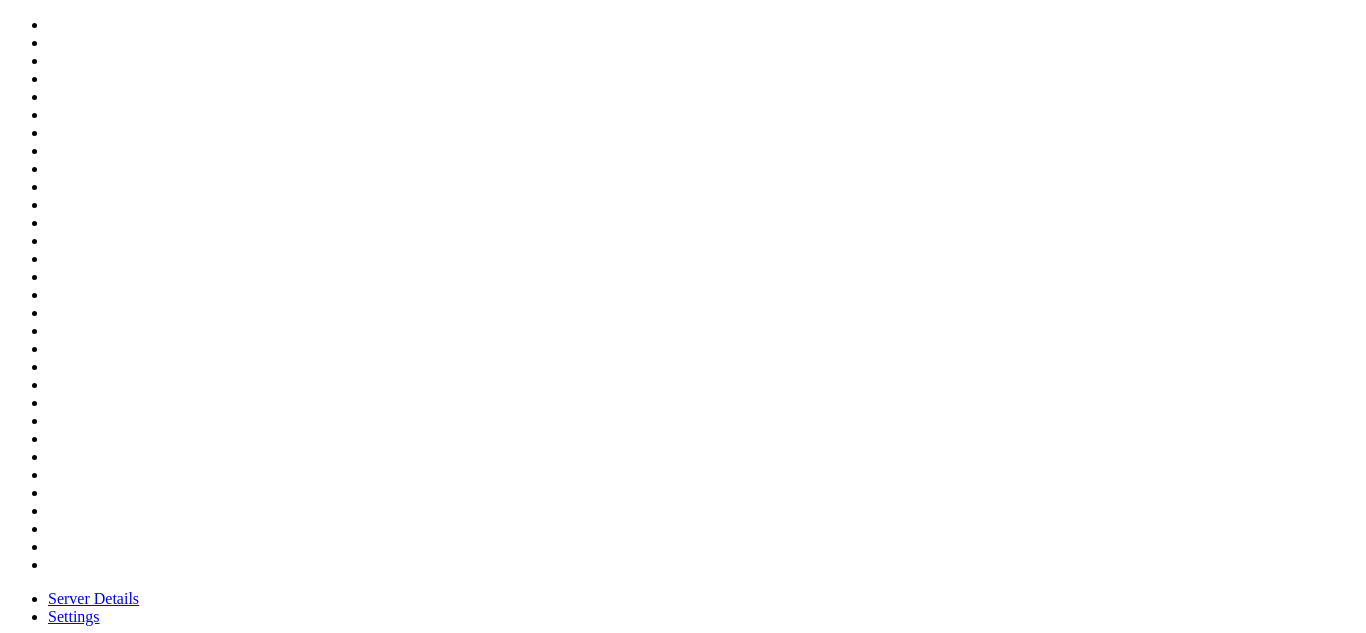 click on "Server Details
Settings
Name
Protocol
SSH v2
Icon" at bounding box center [683, 1003] 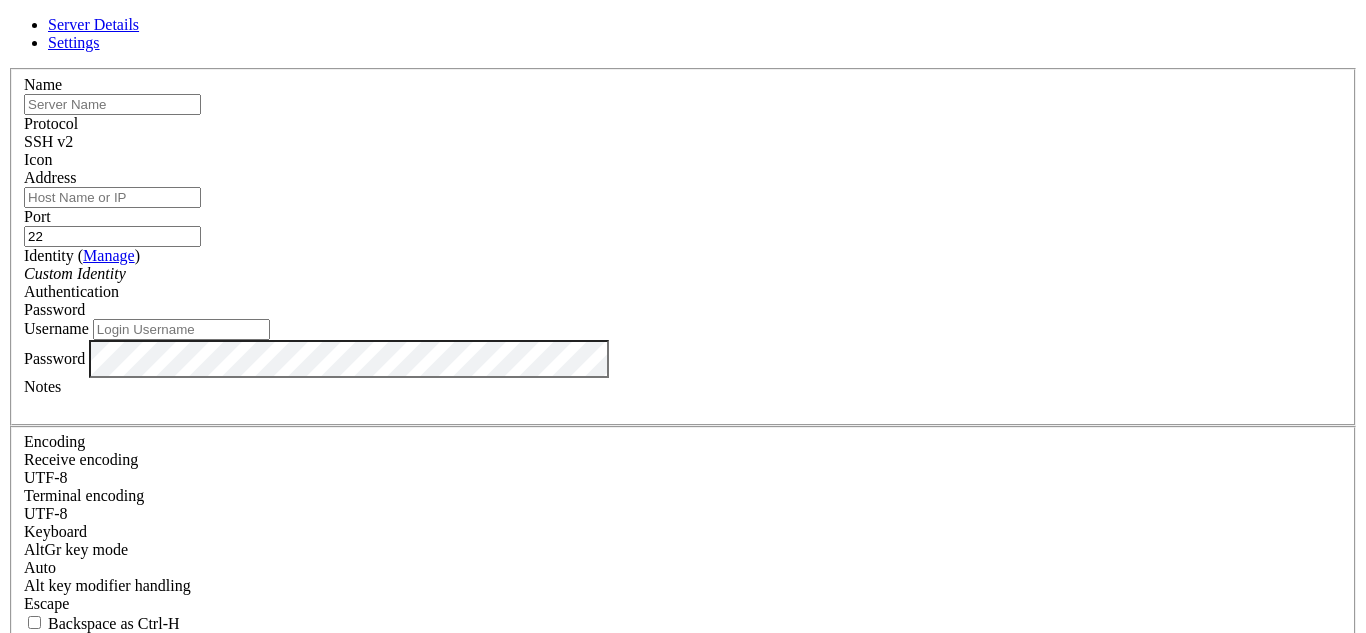 click on "Save" at bounding box center [31, 831] 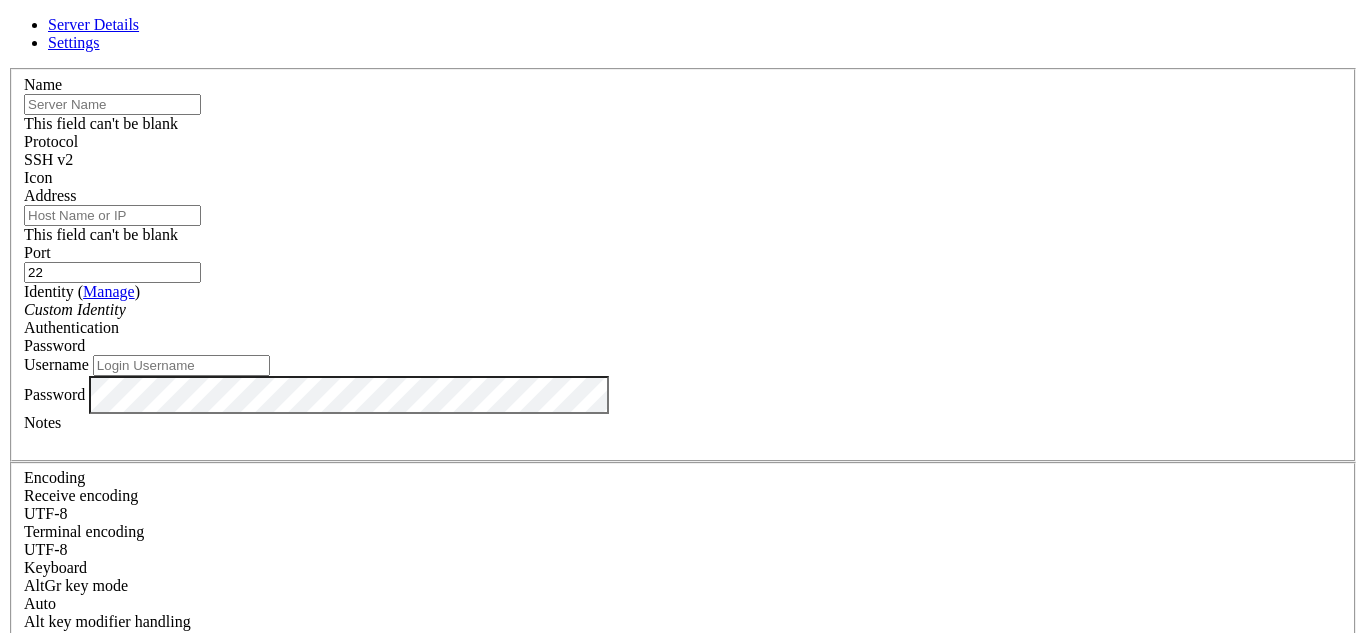 click on "Cancel" at bounding box center [683, 848] 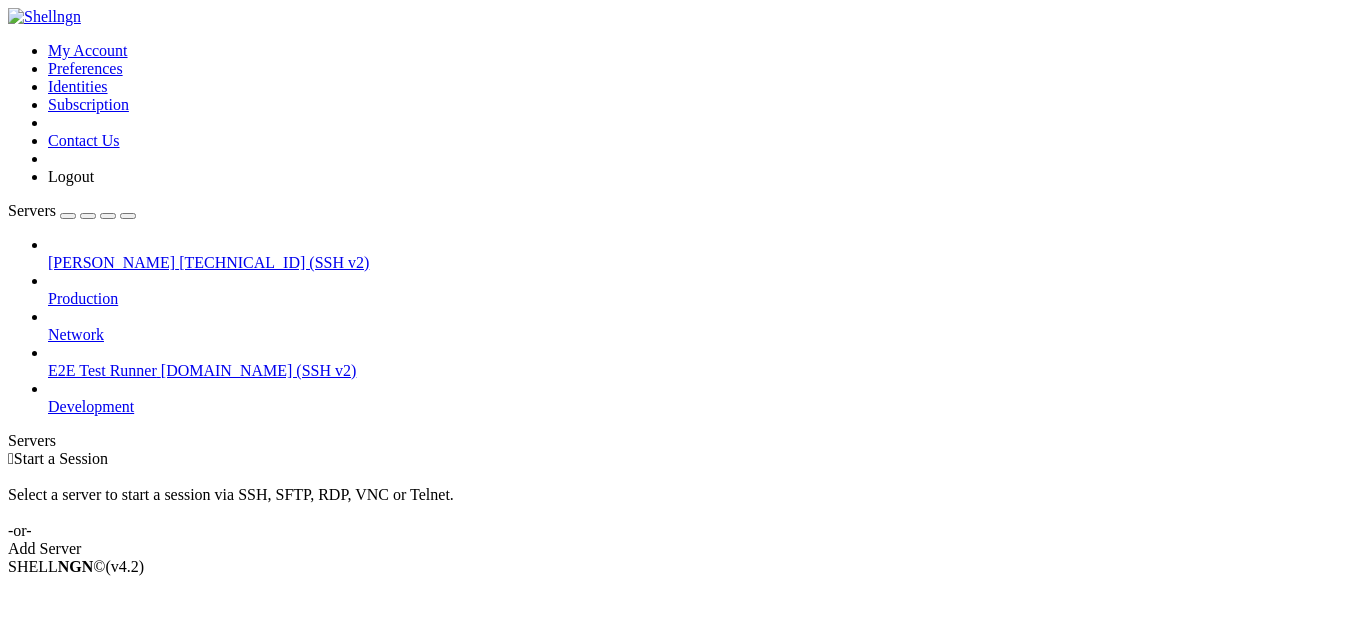 click at bounding box center [48, 254] 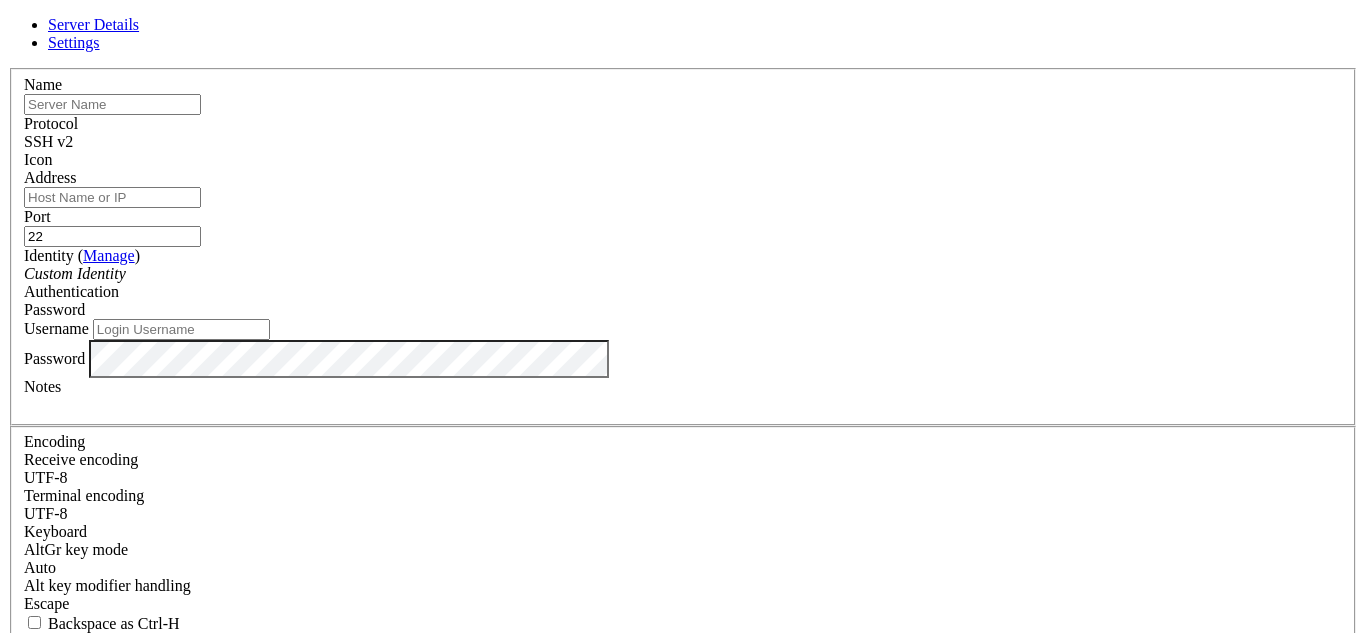 click on "Name
Protocol
SSH v2
Icon
Address
Port
22
( Manage )" at bounding box center (683, 435) 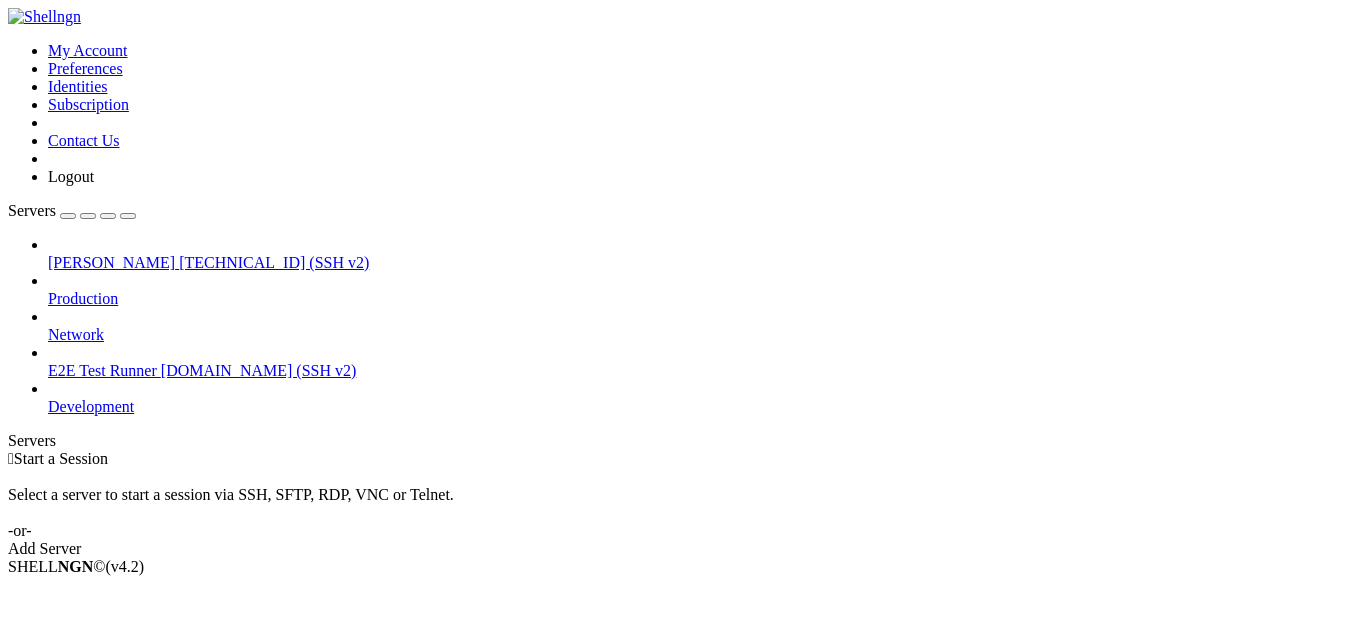 click on "[PERSON_NAME]" at bounding box center (111, 262) 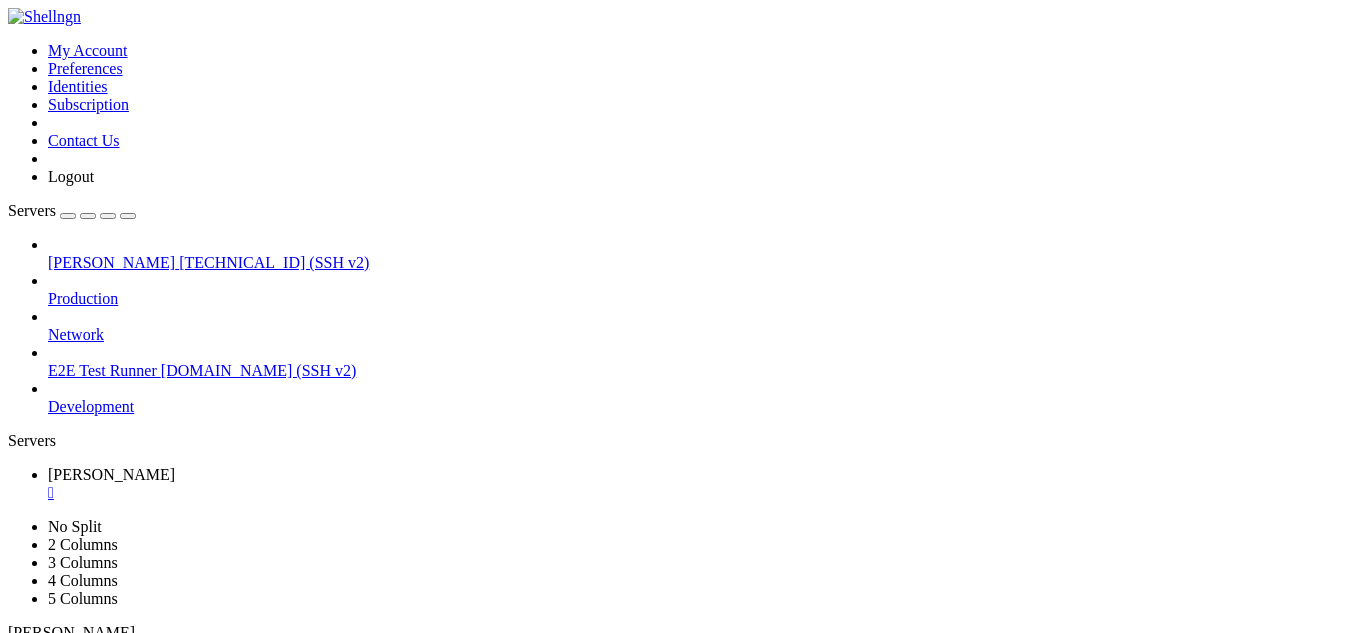 scroll, scrollTop: 0, scrollLeft: 0, axis: both 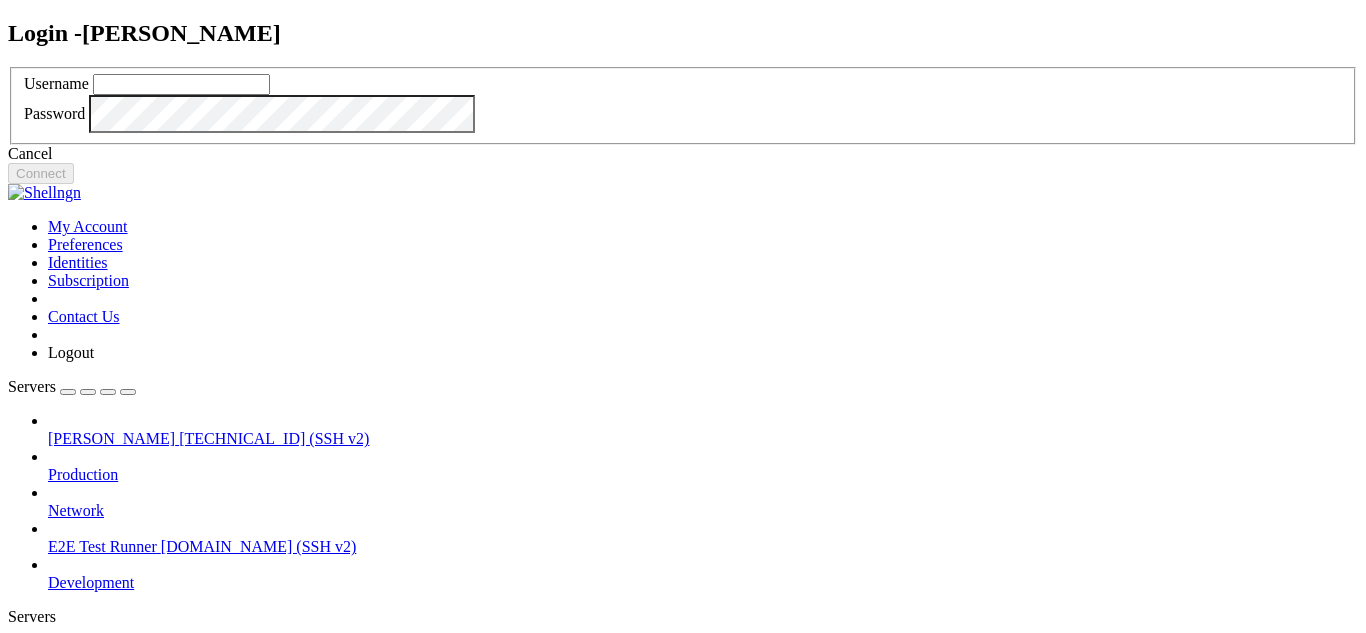 click on "Cancel" at bounding box center (683, 154) 